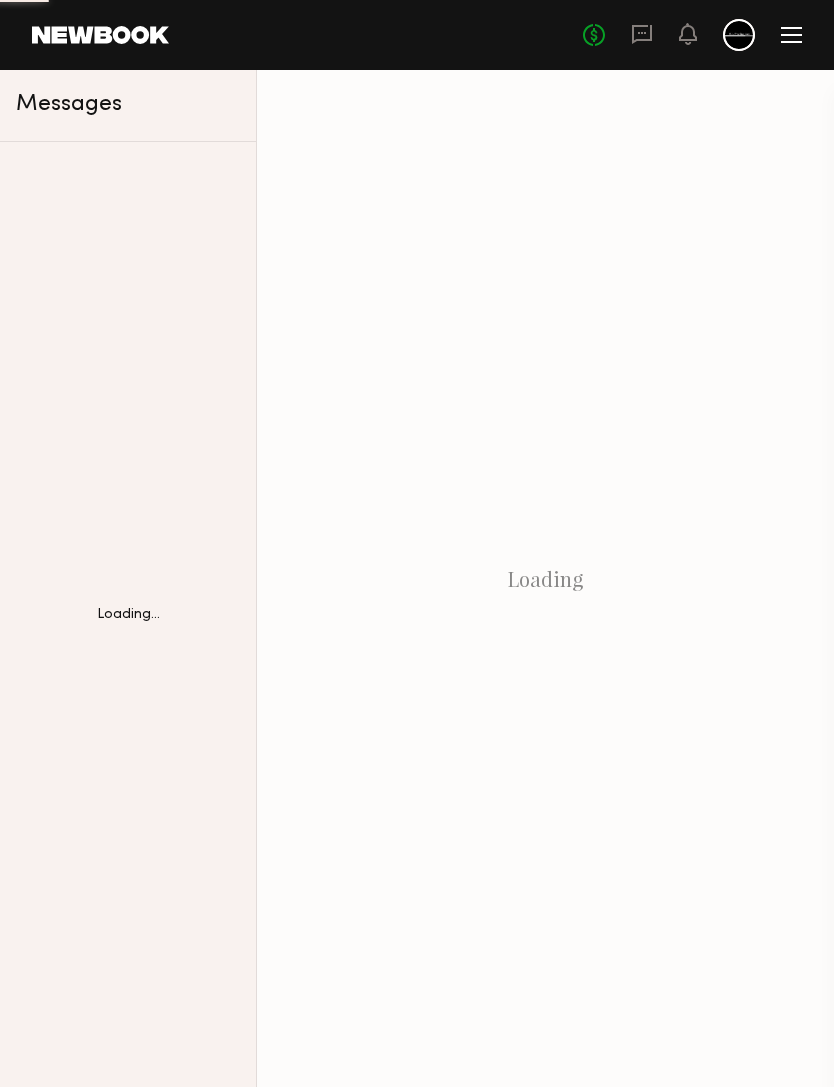scroll, scrollTop: 0, scrollLeft: 0, axis: both 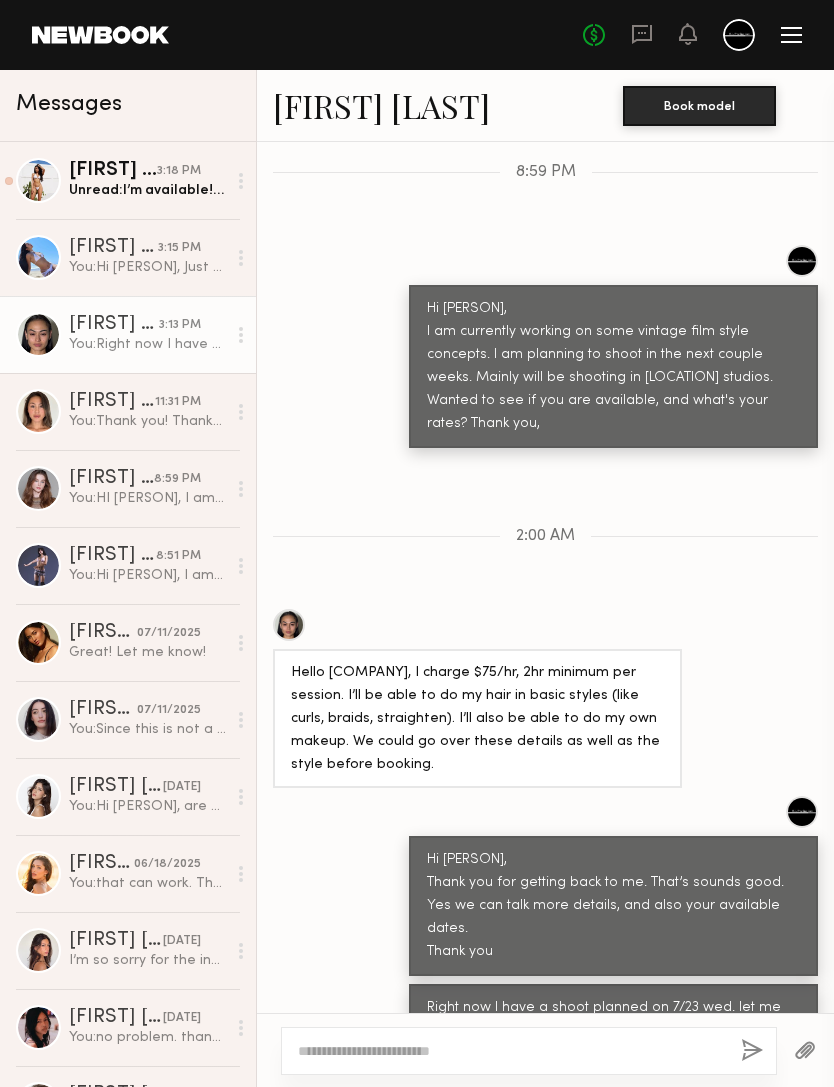 click on "[PERSON] [LAST]" 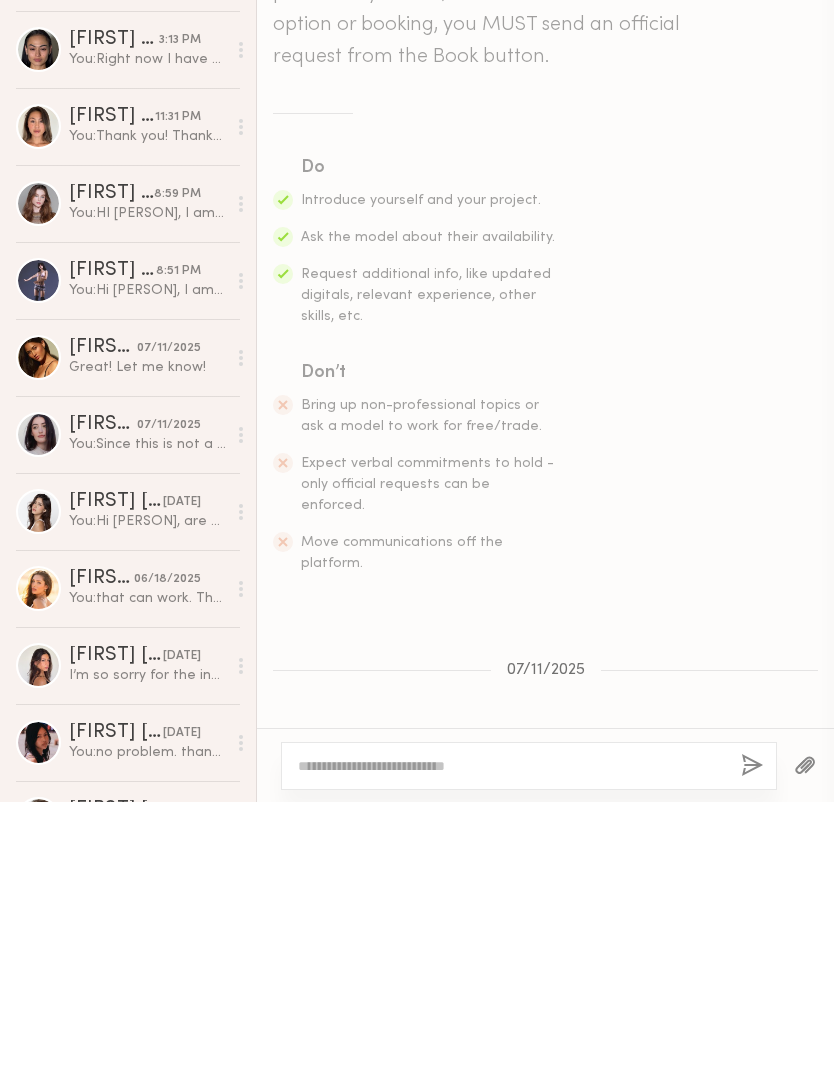 scroll, scrollTop: 0, scrollLeft: 0, axis: both 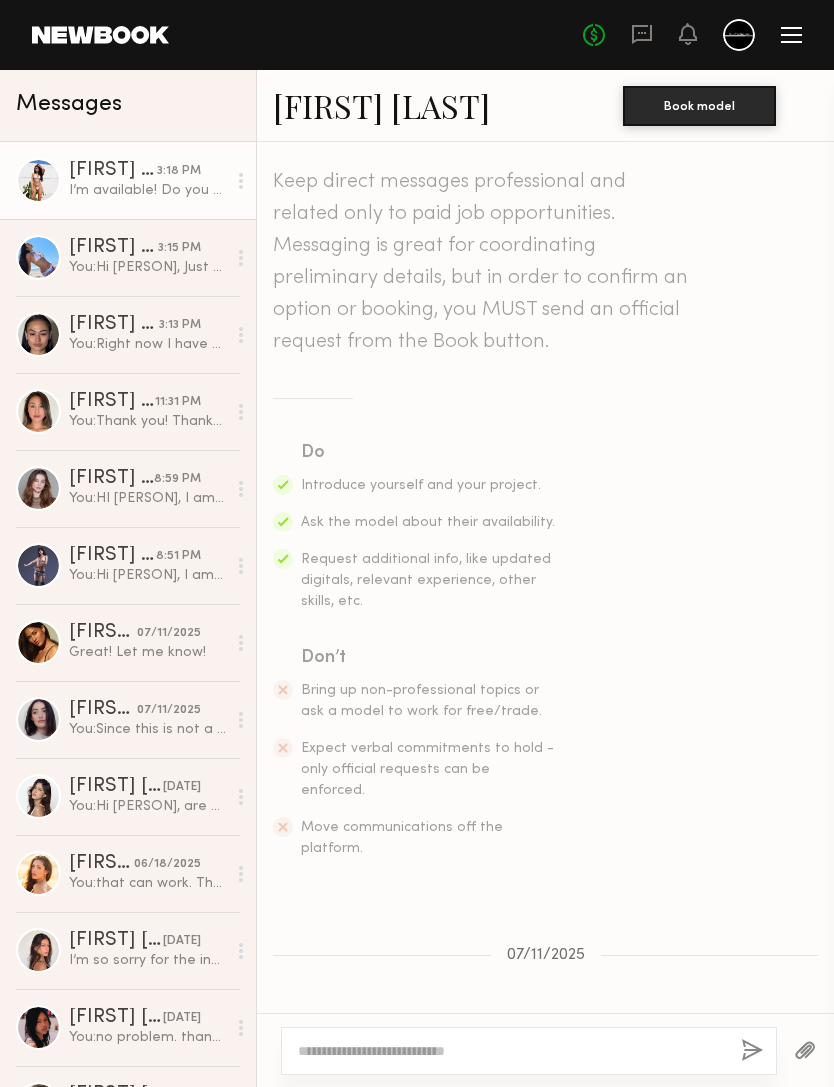 click on "[FIRST] [LAST]" 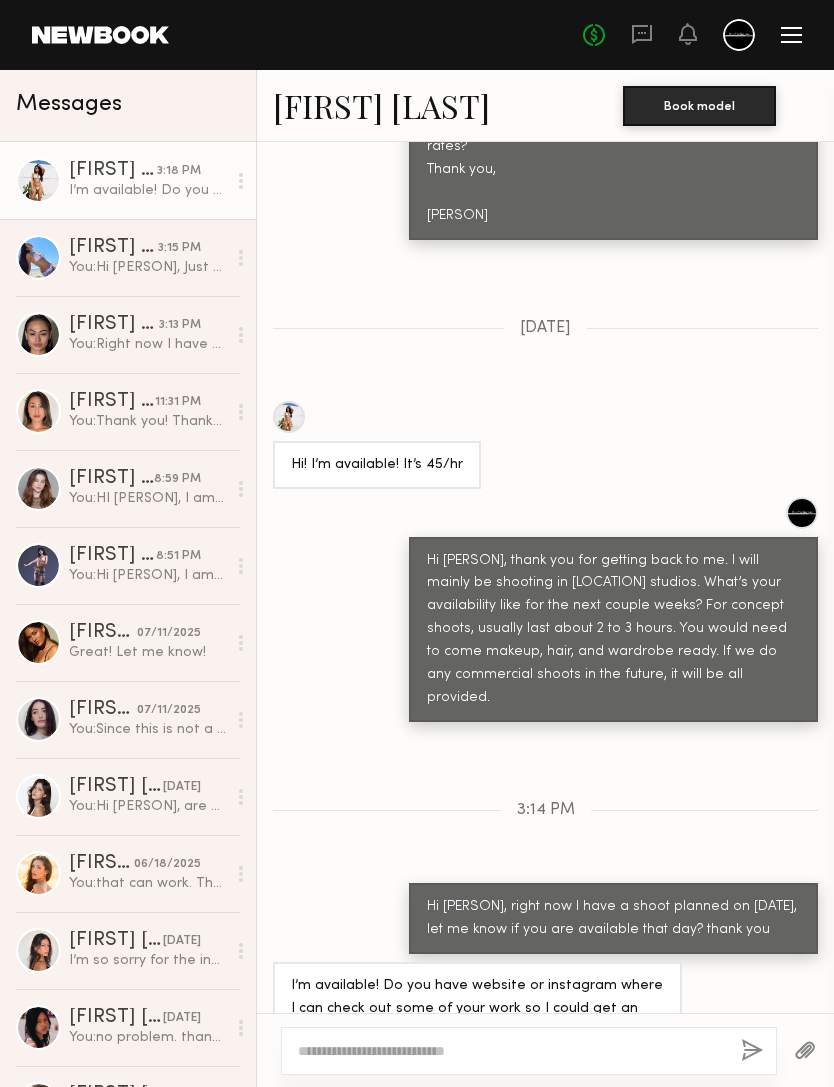 click 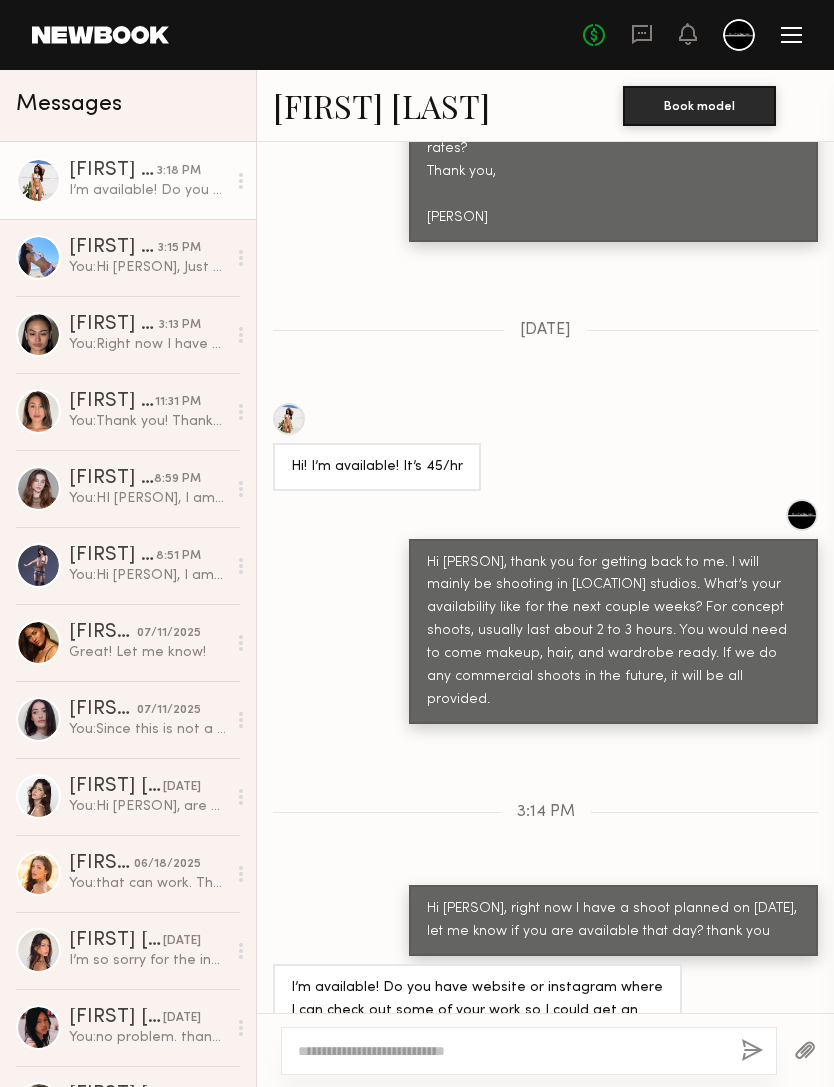 scroll, scrollTop: 1057, scrollLeft: 0, axis: vertical 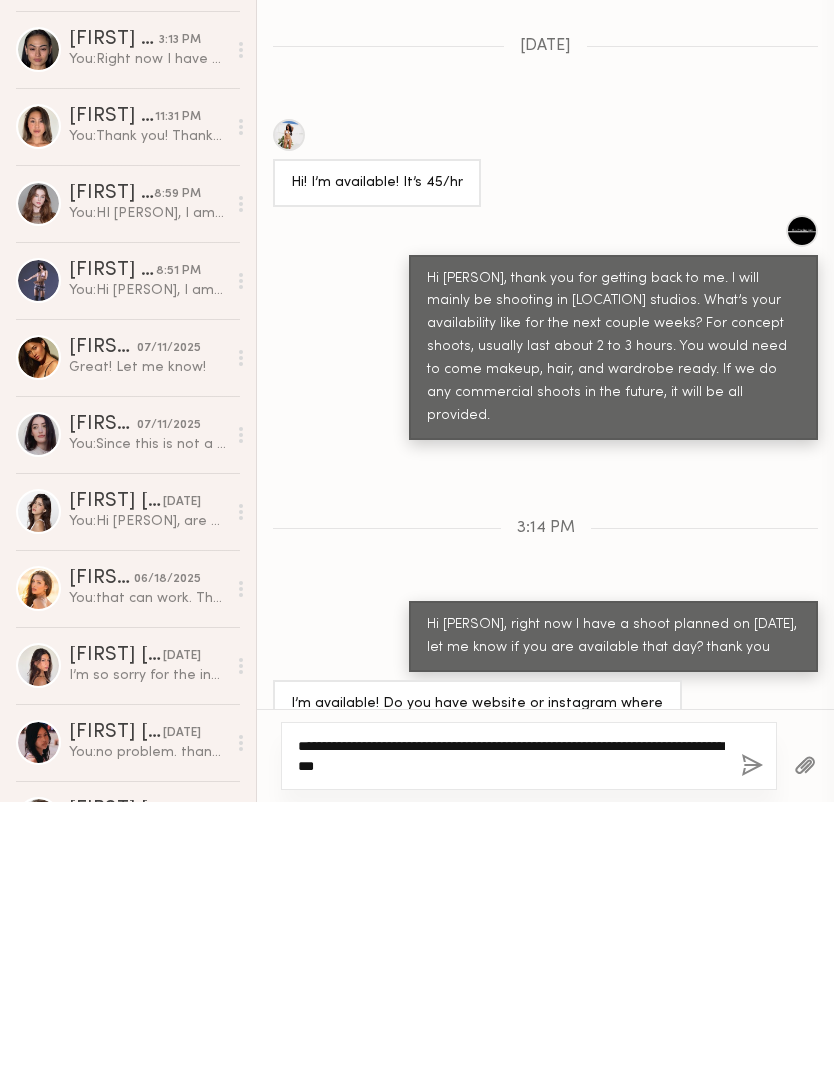 type on "**********" 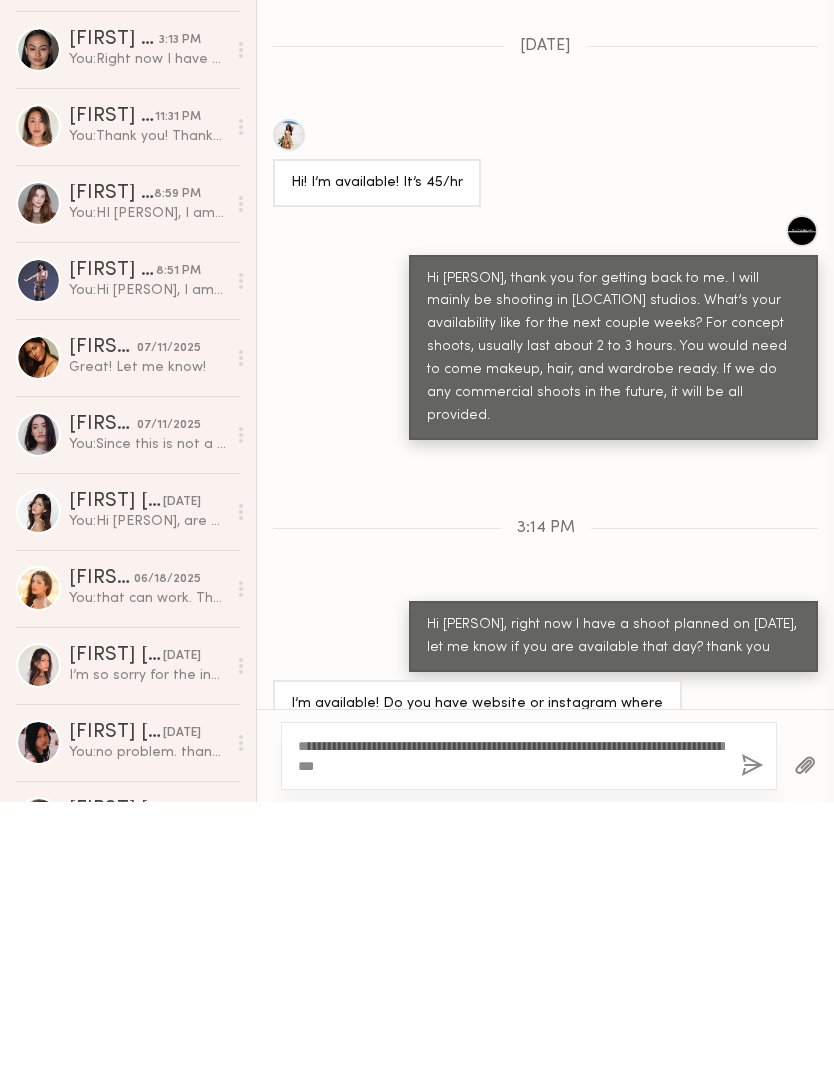 click 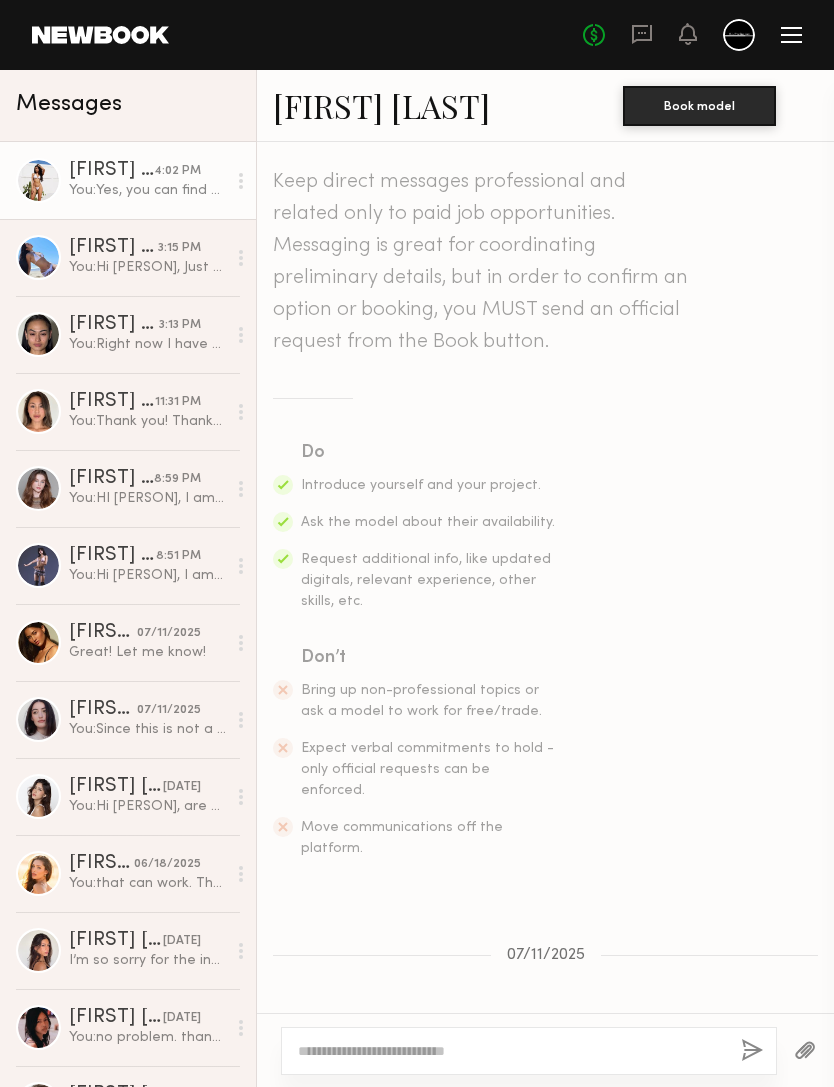 scroll, scrollTop: 0, scrollLeft: 0, axis: both 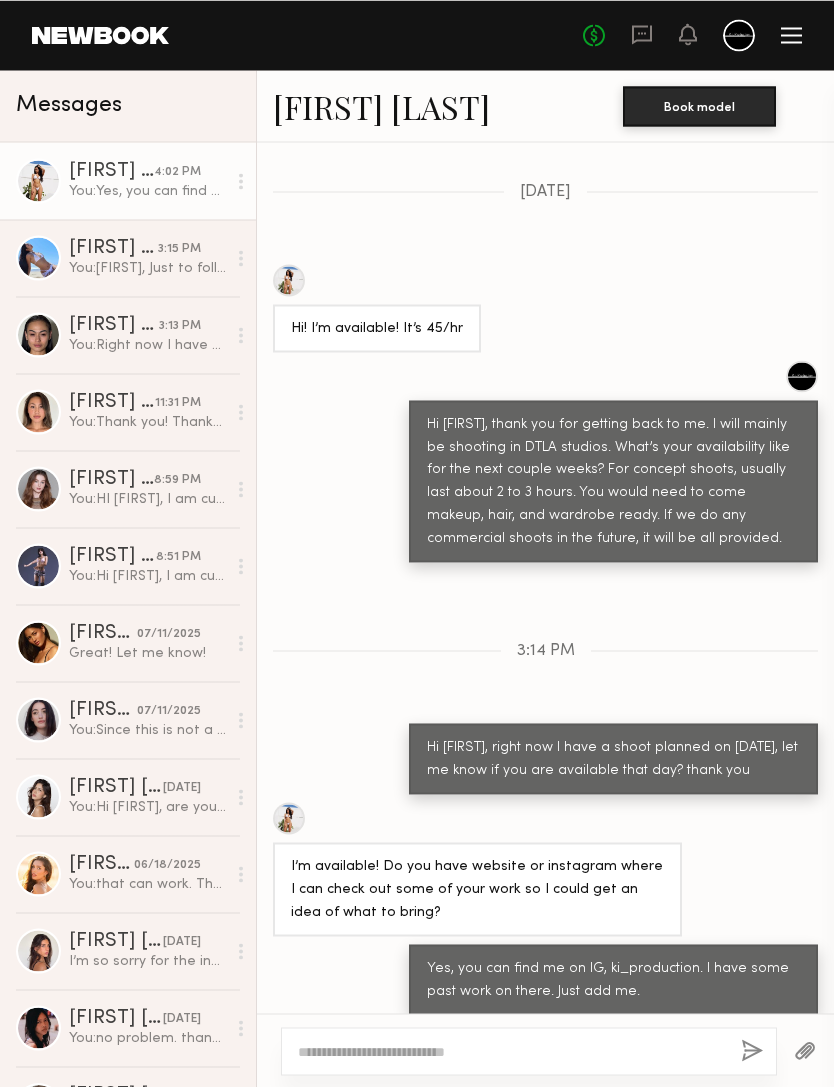 click on "[FIRST] [LAST]" 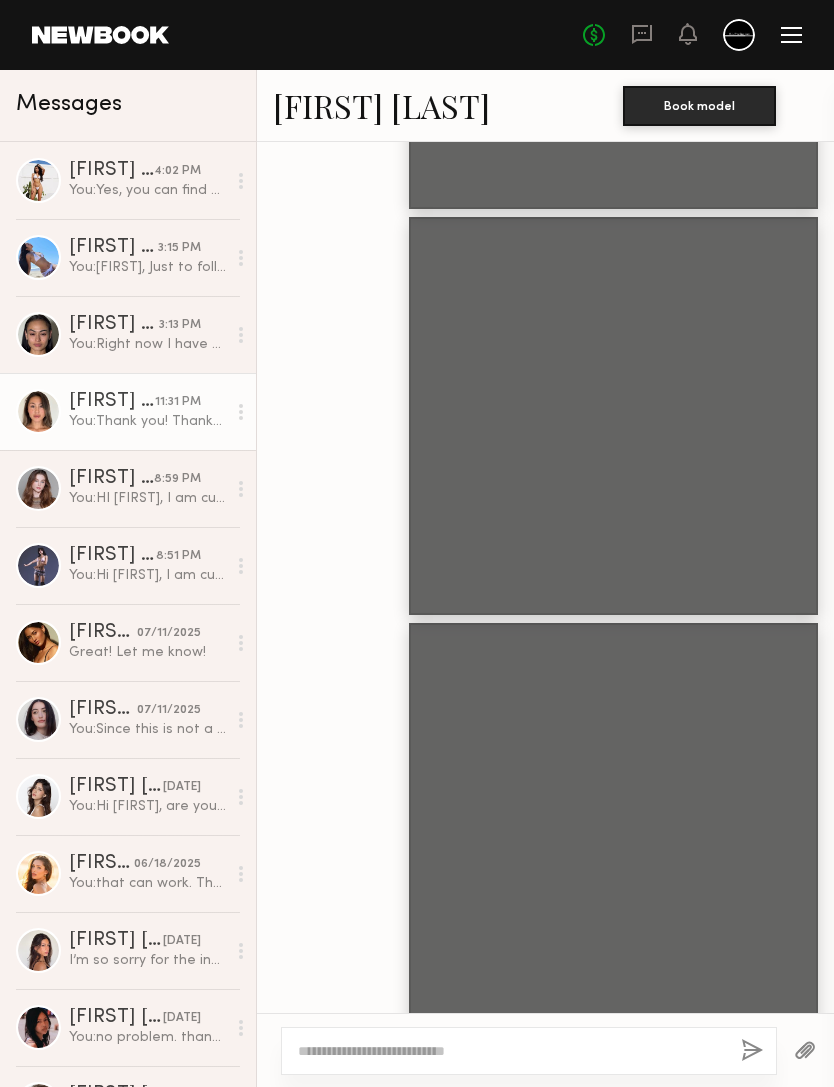scroll, scrollTop: 2939, scrollLeft: 0, axis: vertical 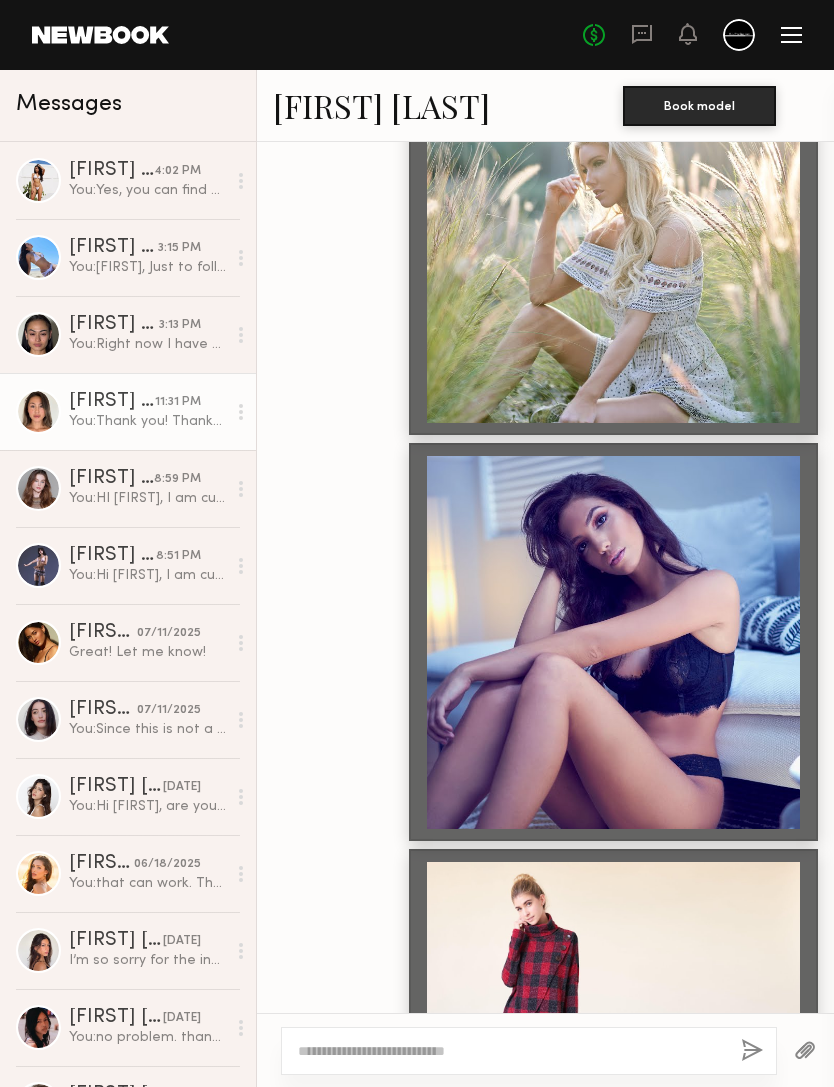 click 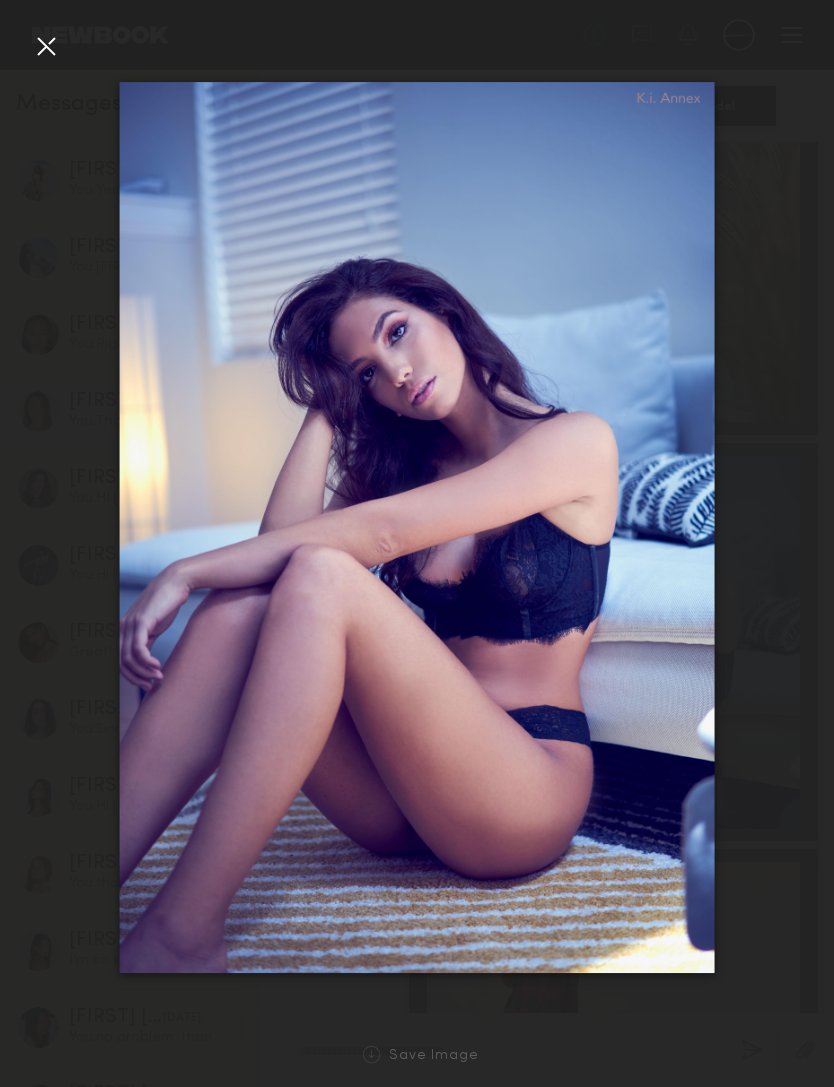 click 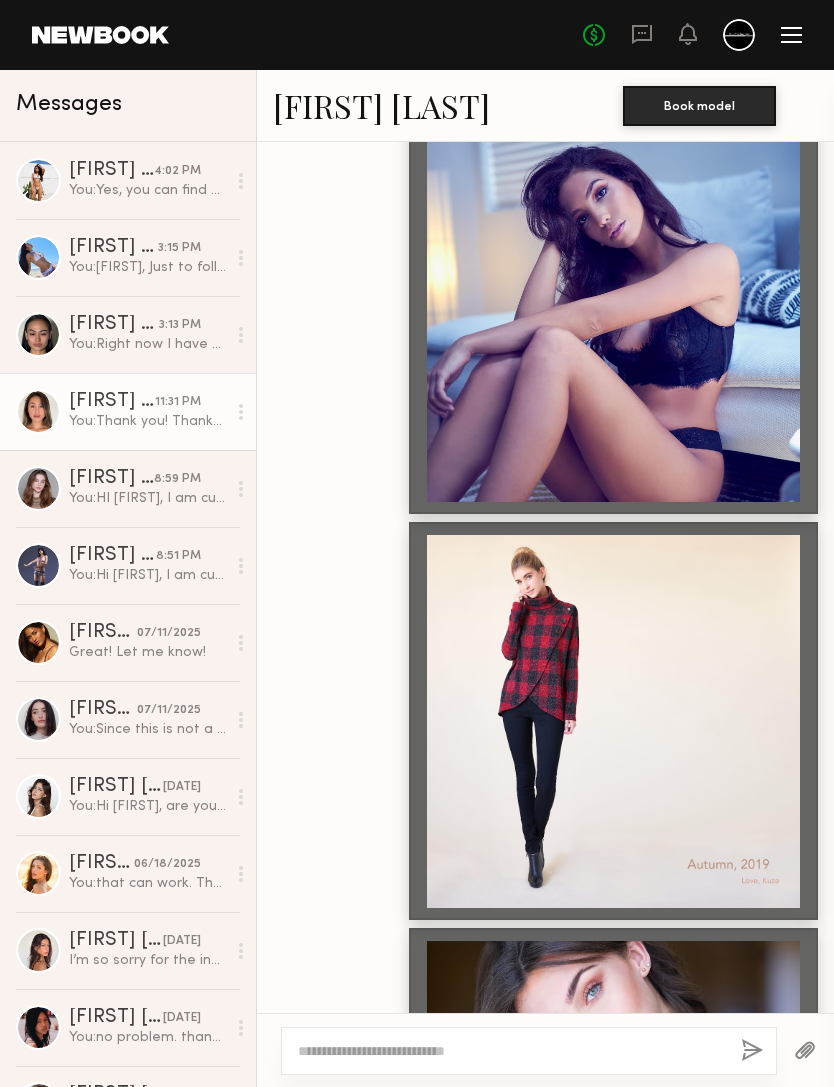 scroll, scrollTop: 3256, scrollLeft: 0, axis: vertical 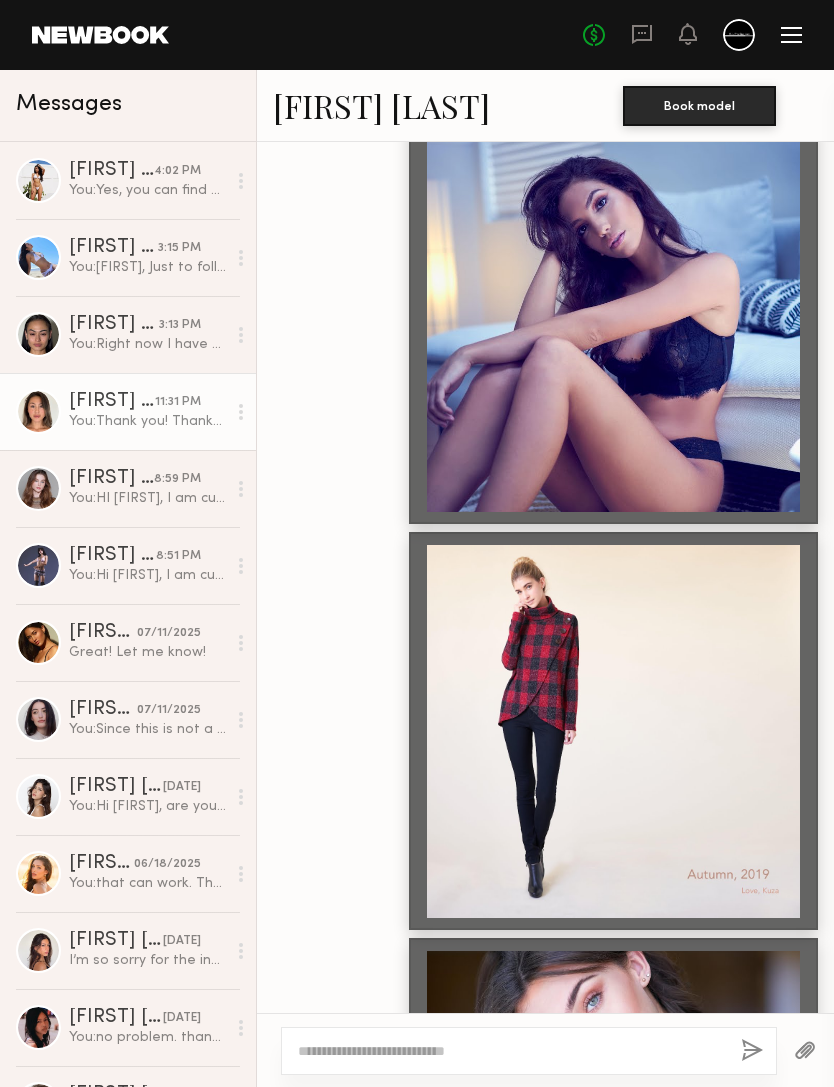 click 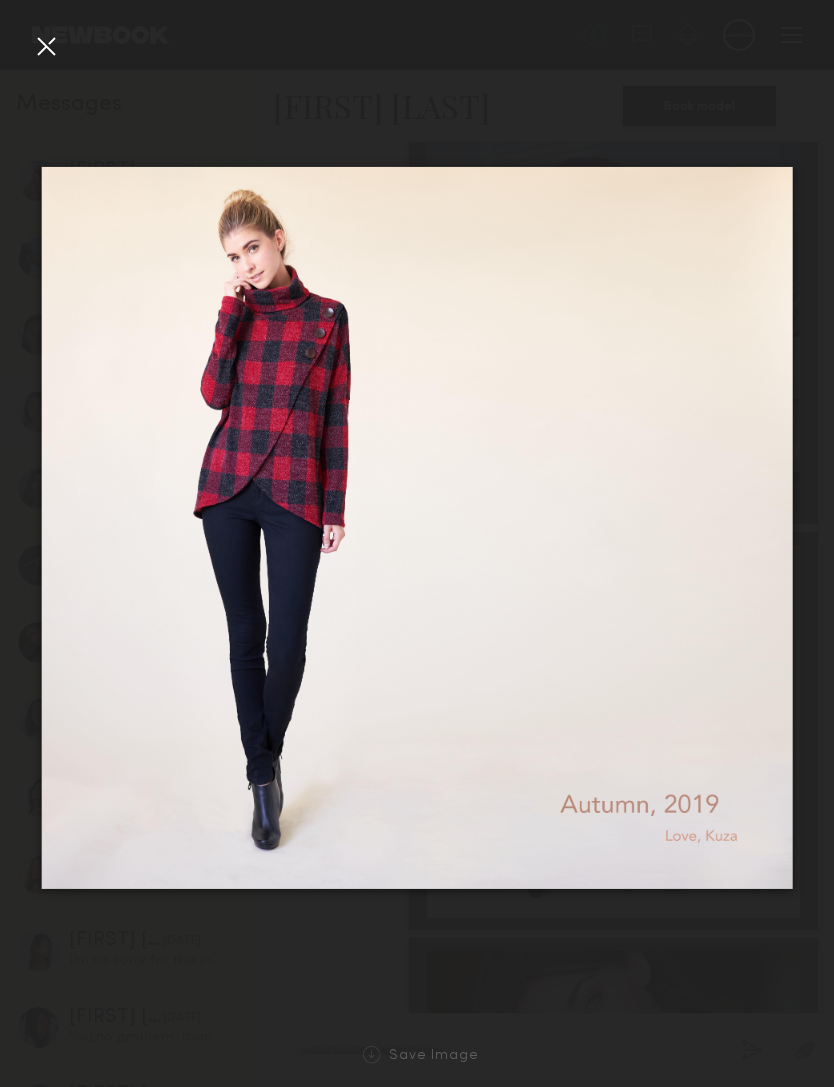 click on "Save Image" 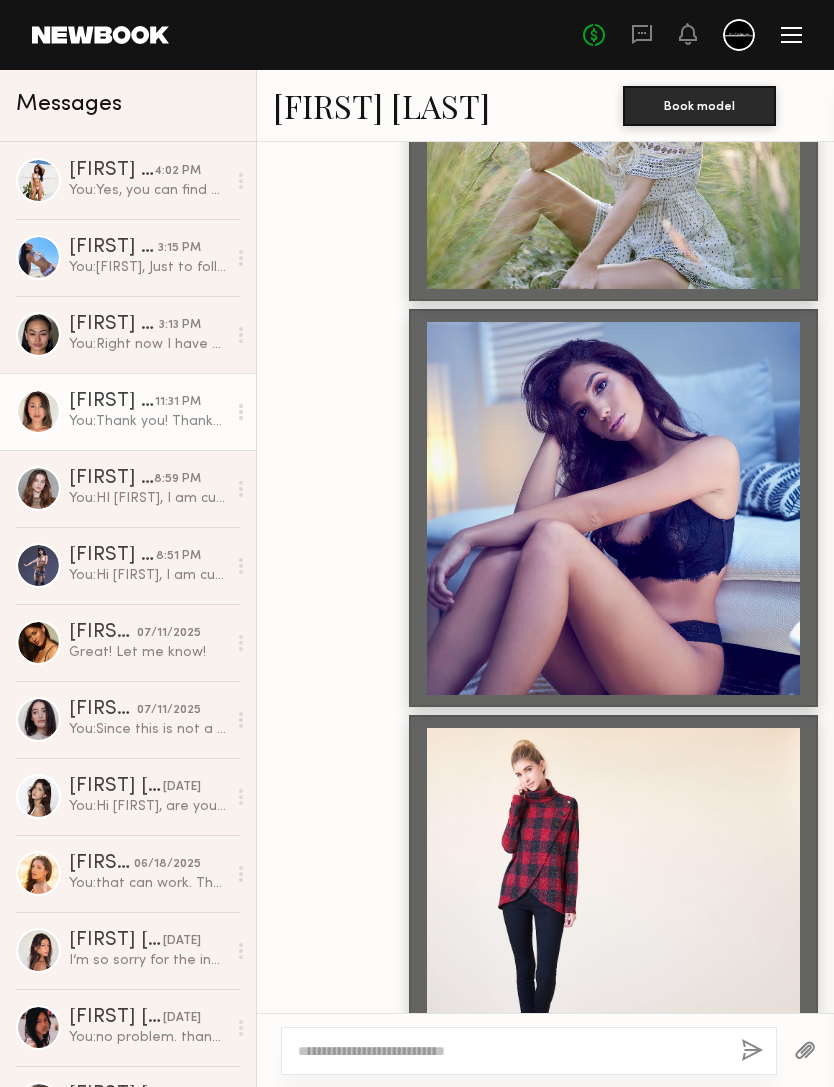 scroll, scrollTop: 3035, scrollLeft: 0, axis: vertical 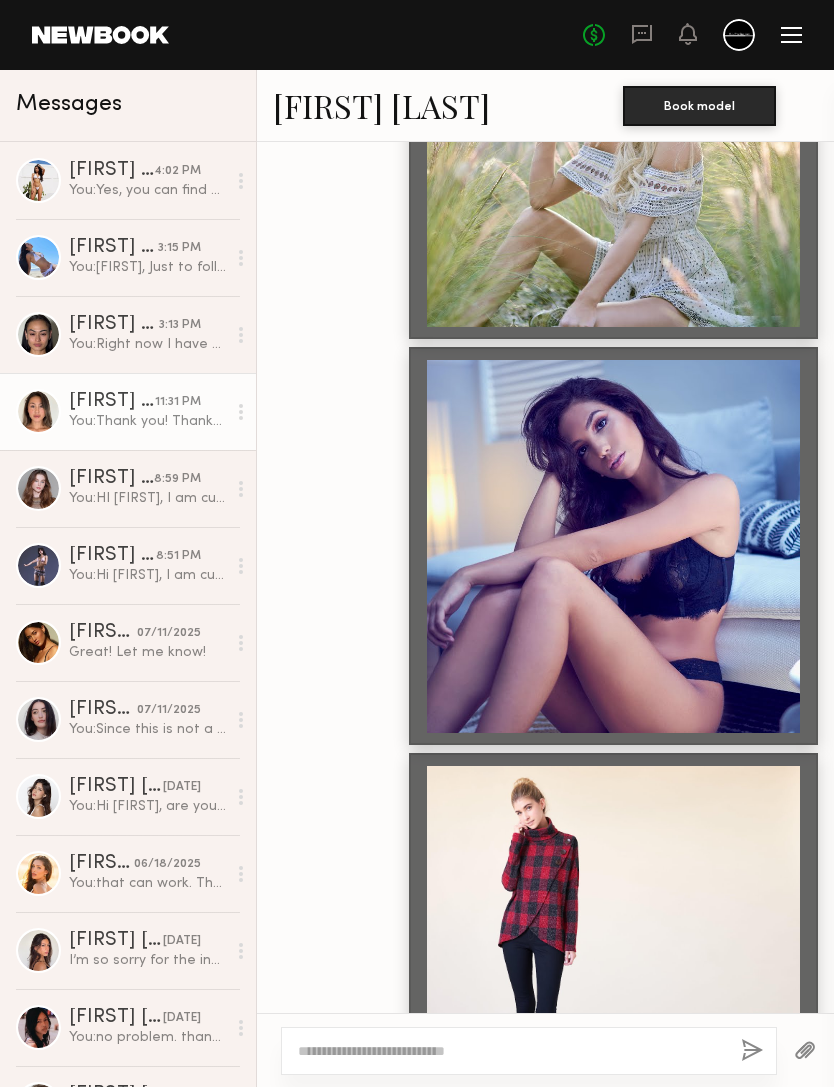 click 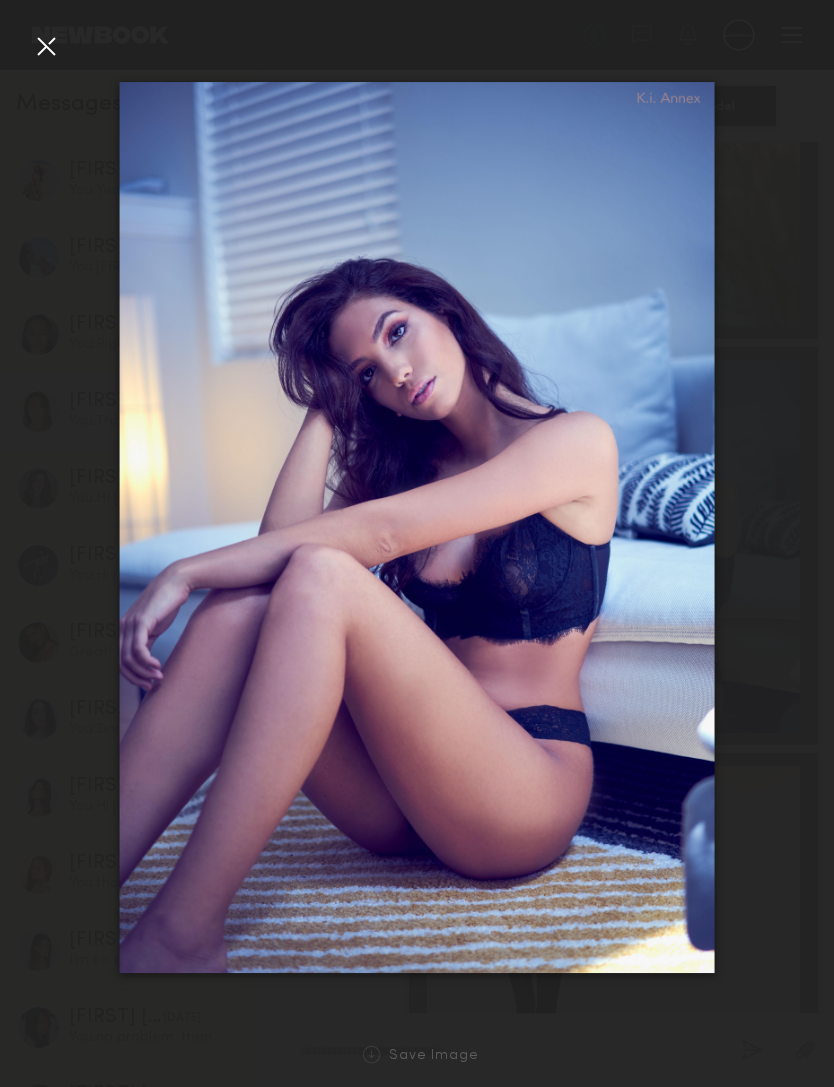 click 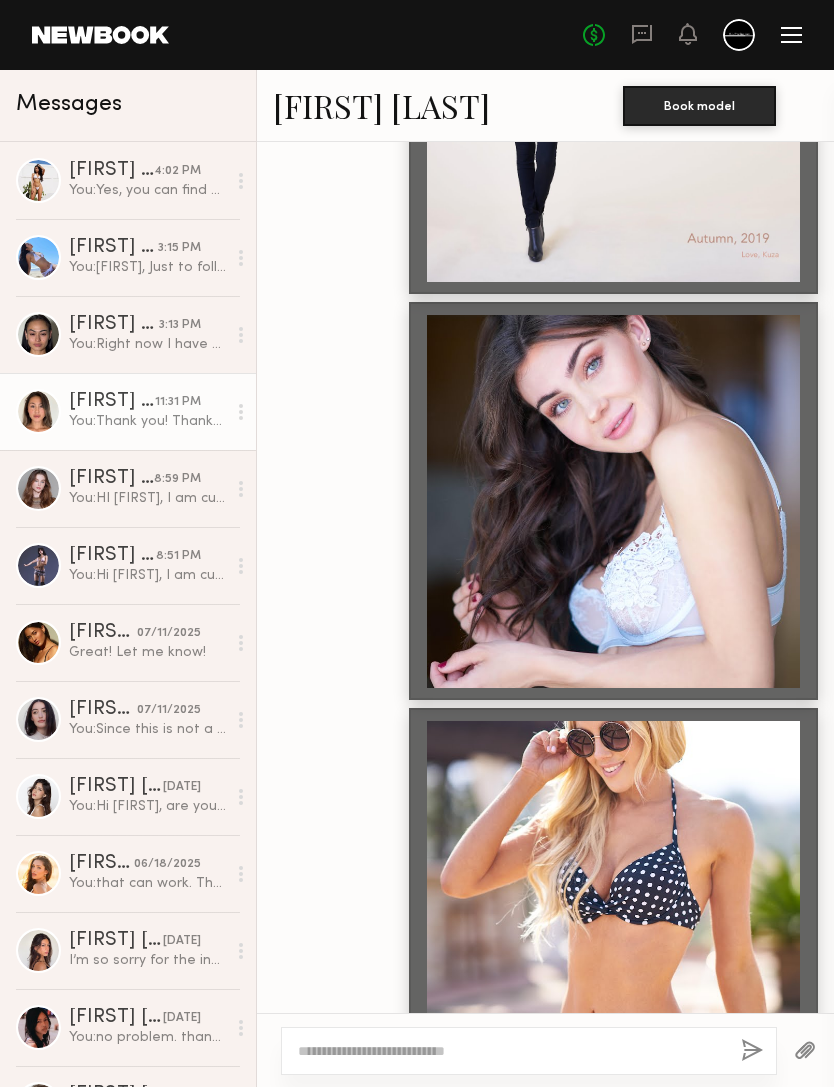 scroll, scrollTop: 3943, scrollLeft: 0, axis: vertical 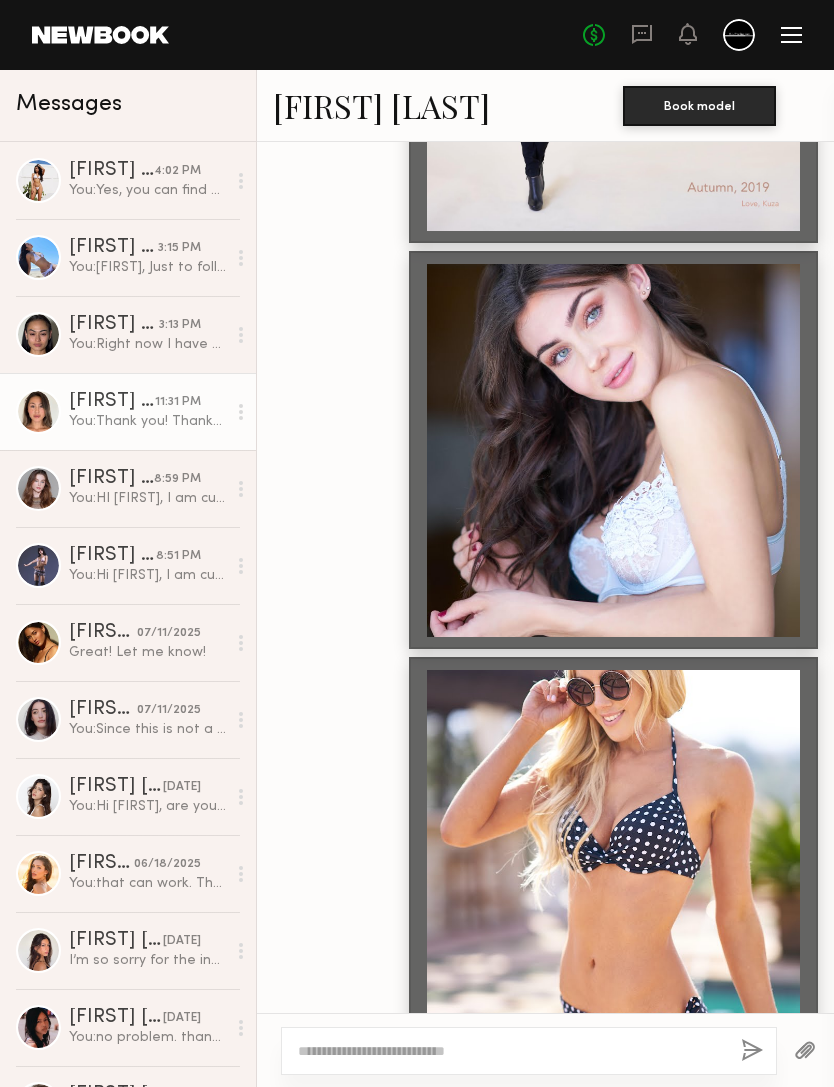 click 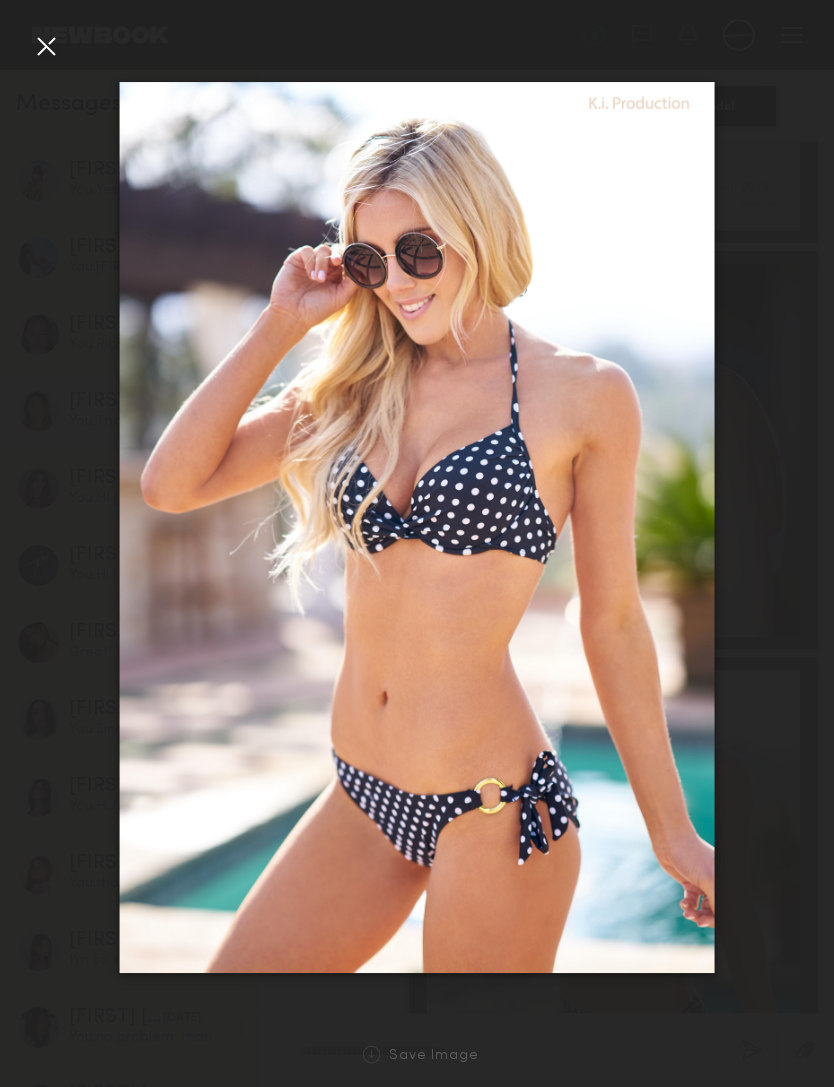 click on "Save Image" 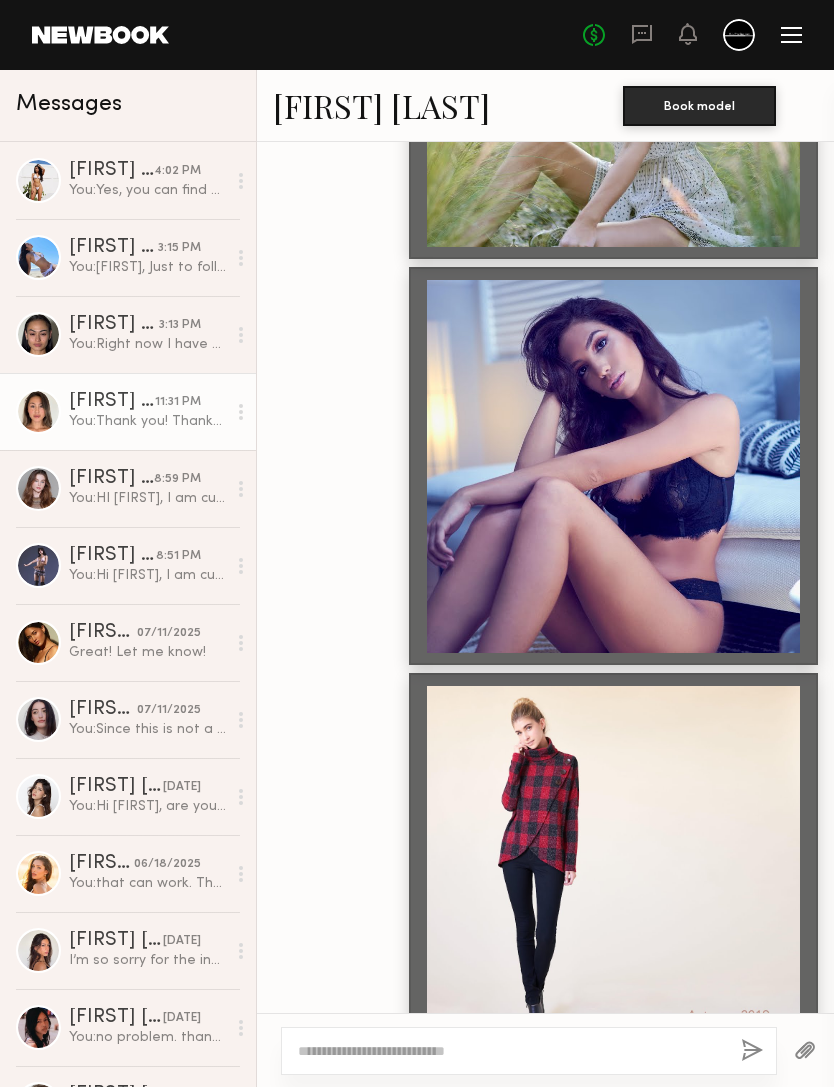 scroll, scrollTop: 3091, scrollLeft: 0, axis: vertical 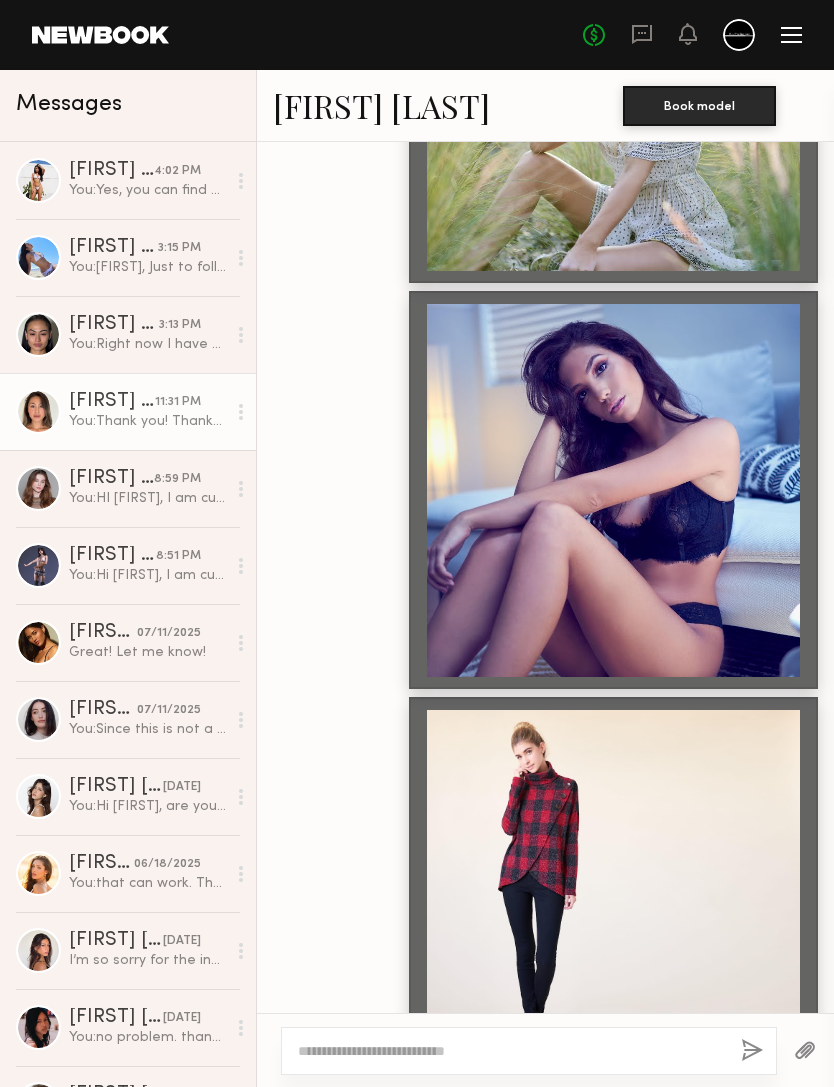 click 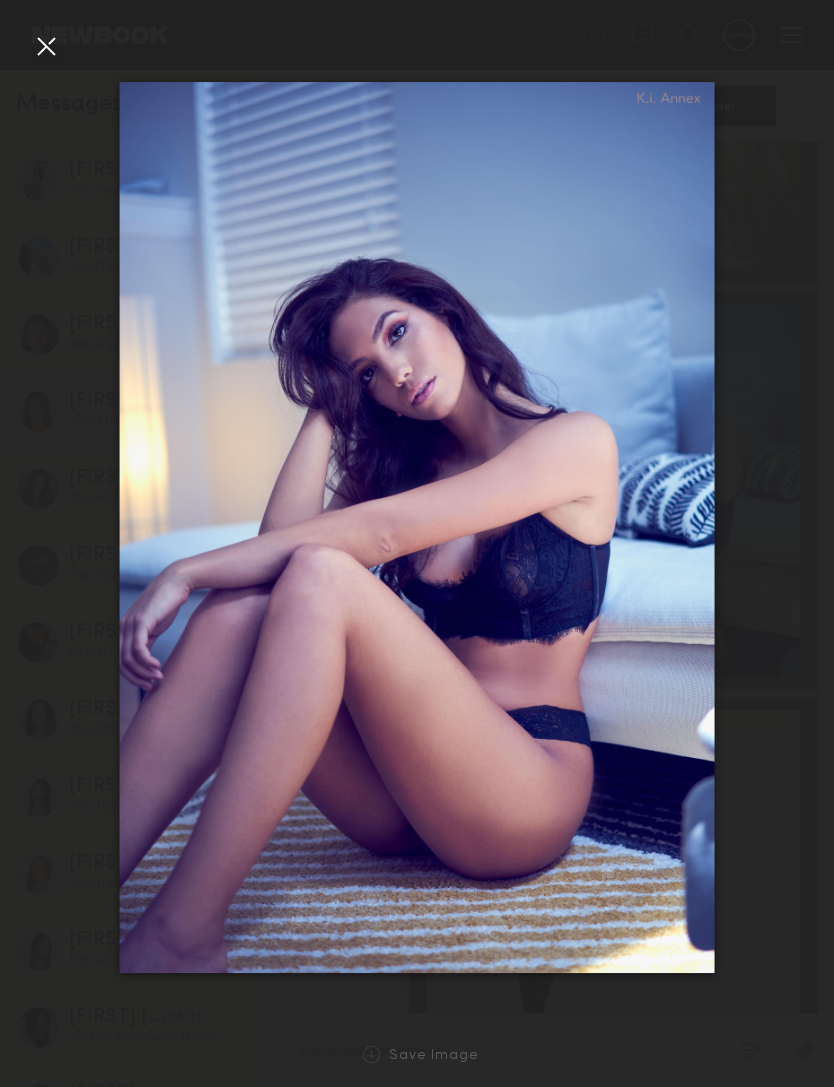 click 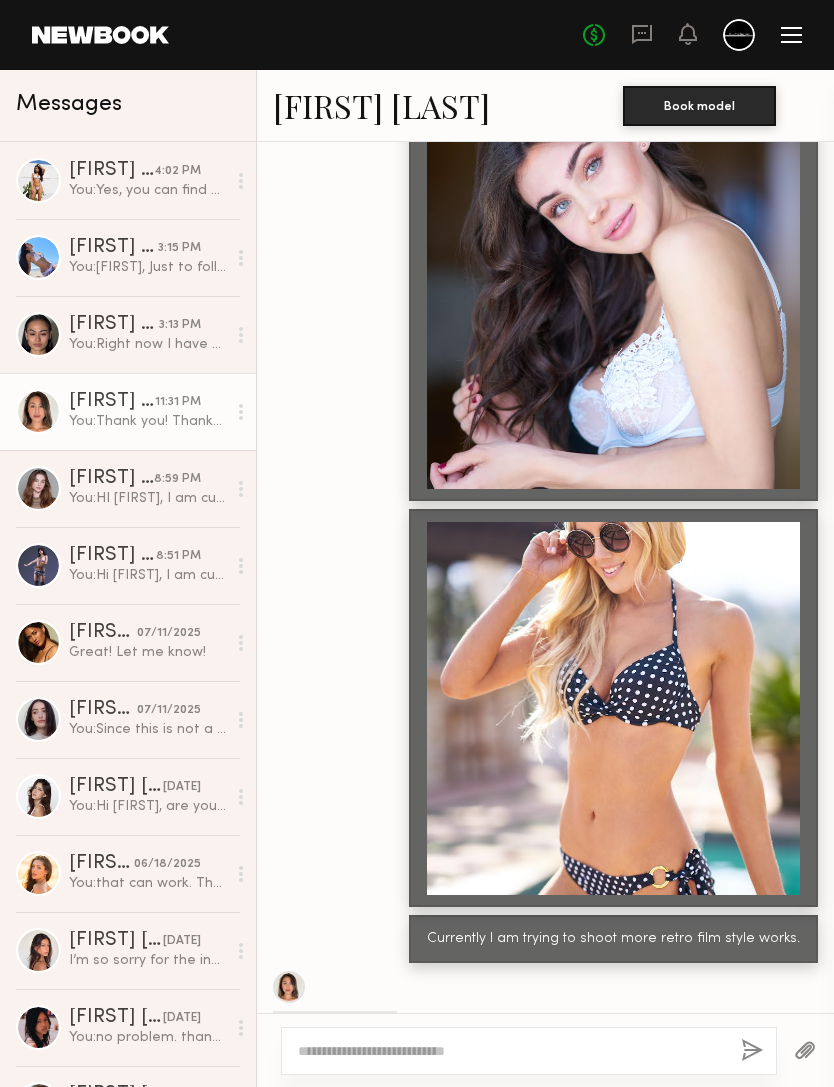 scroll, scrollTop: 4047, scrollLeft: 0, axis: vertical 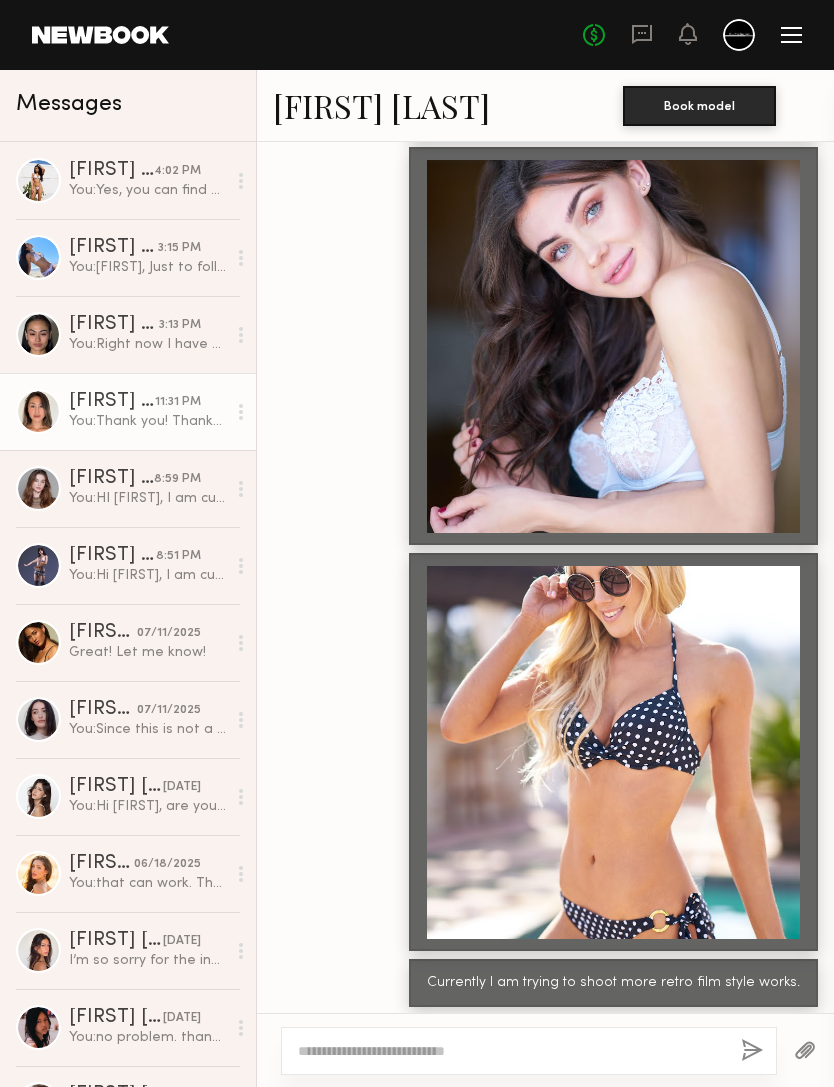 click 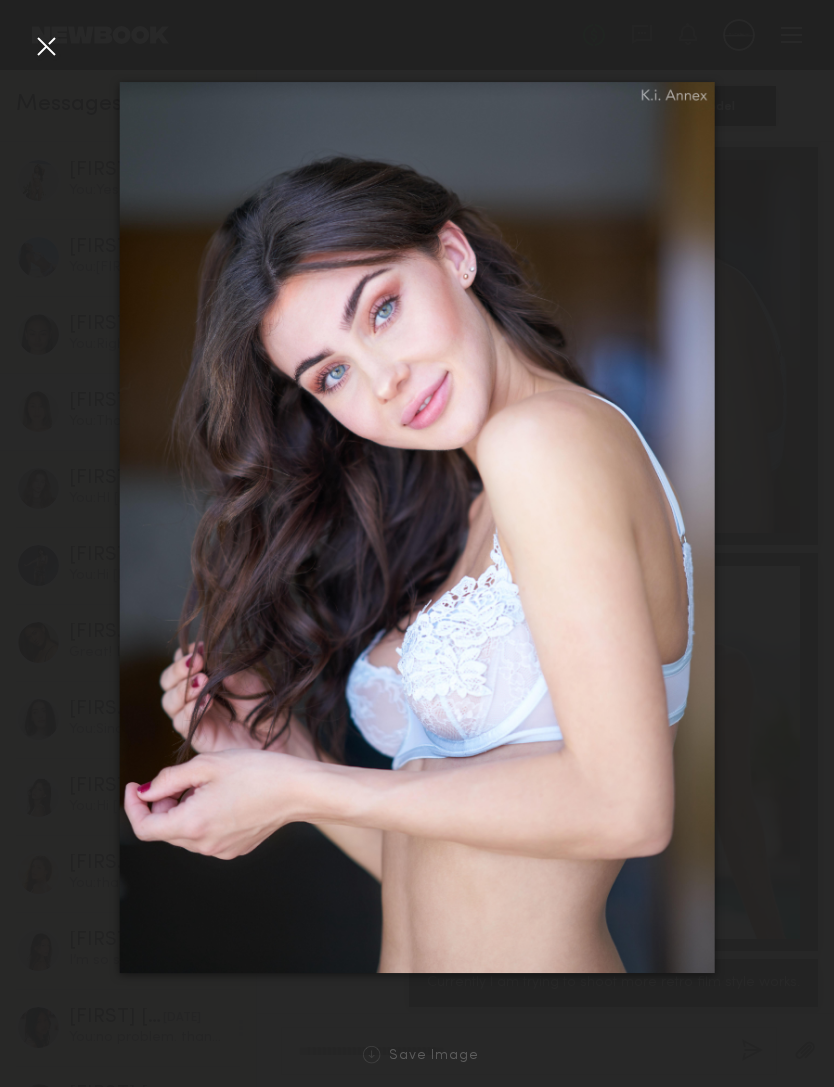 click 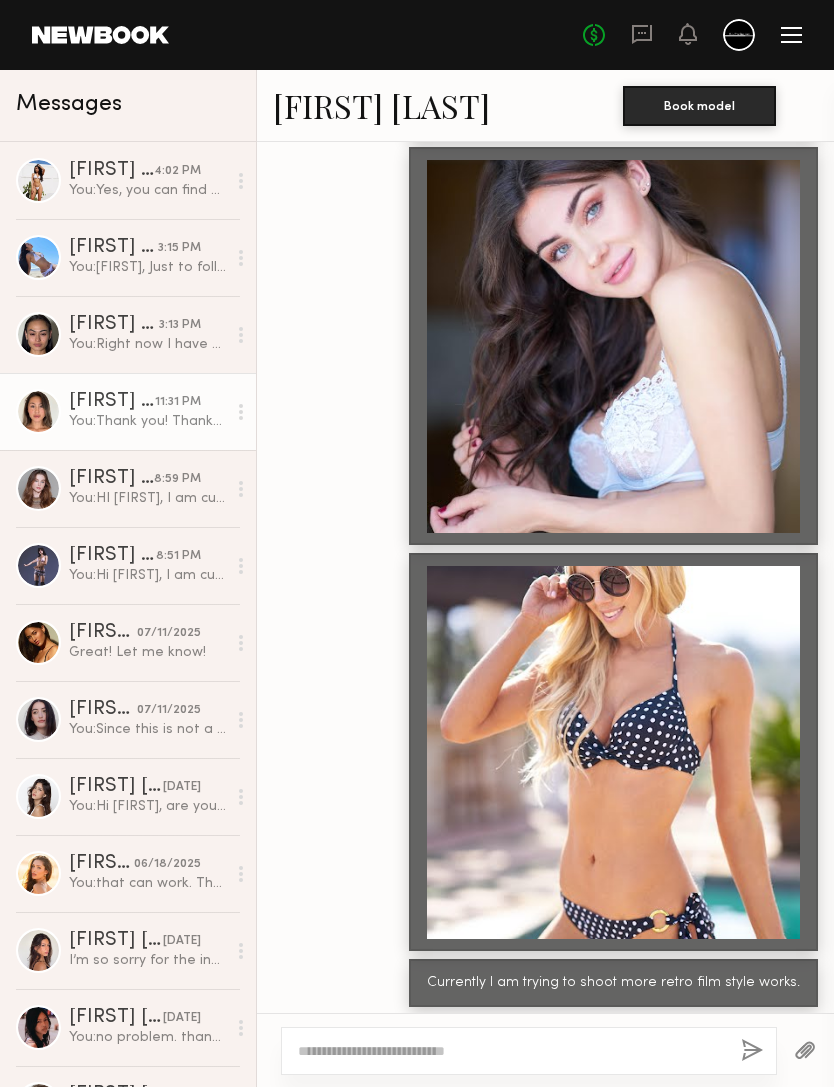 scroll, scrollTop: 4047, scrollLeft: 0, axis: vertical 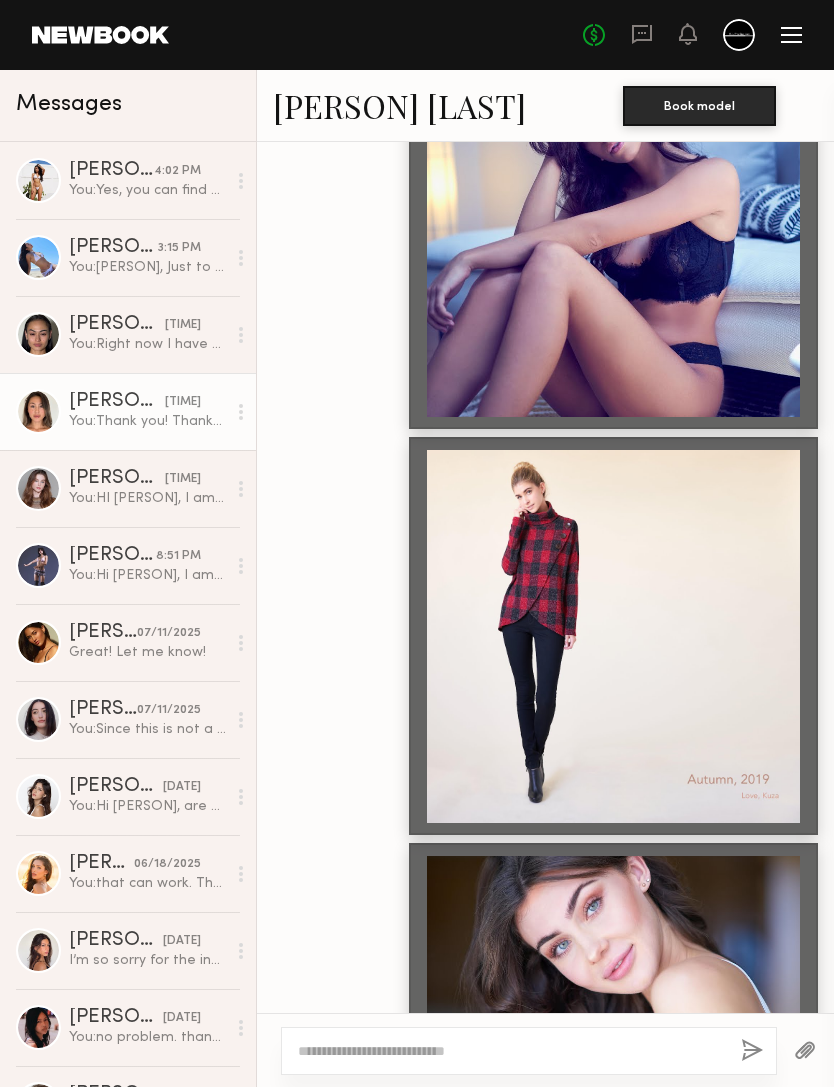 click on "You: Yes, you can find me on IG, ki_production. I have some past work on there. Just add me." 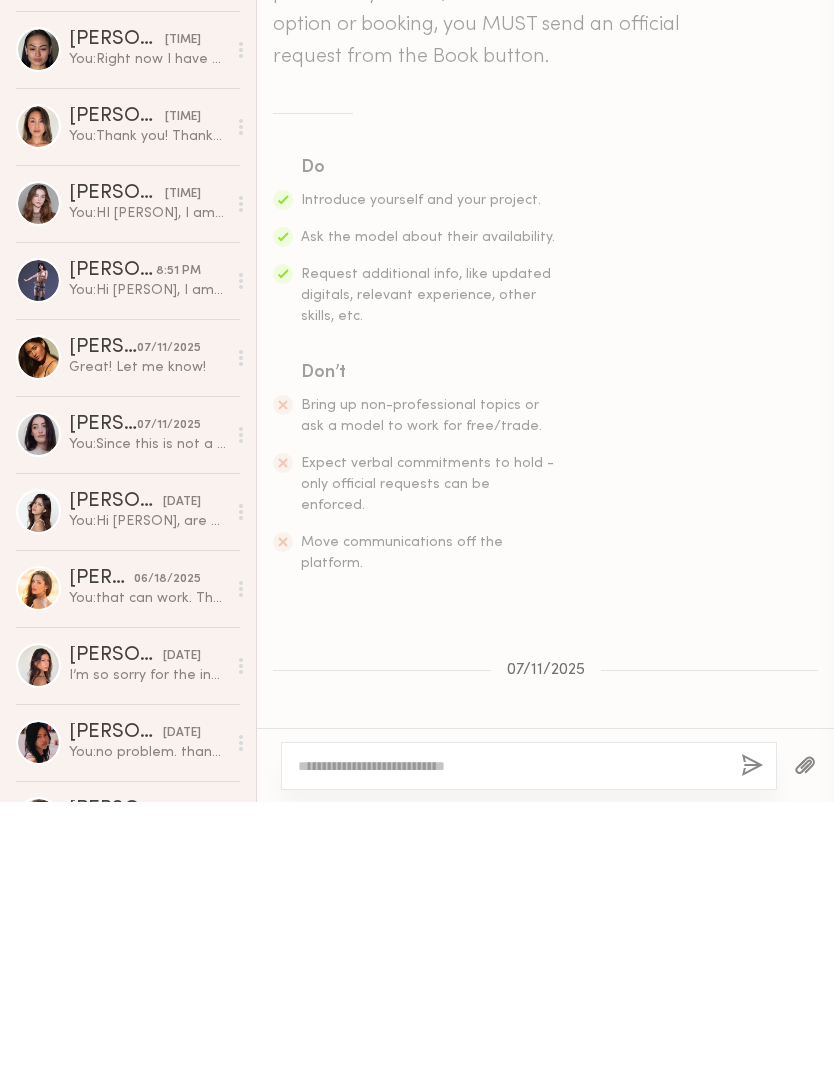 scroll, scrollTop: 1174, scrollLeft: 0, axis: vertical 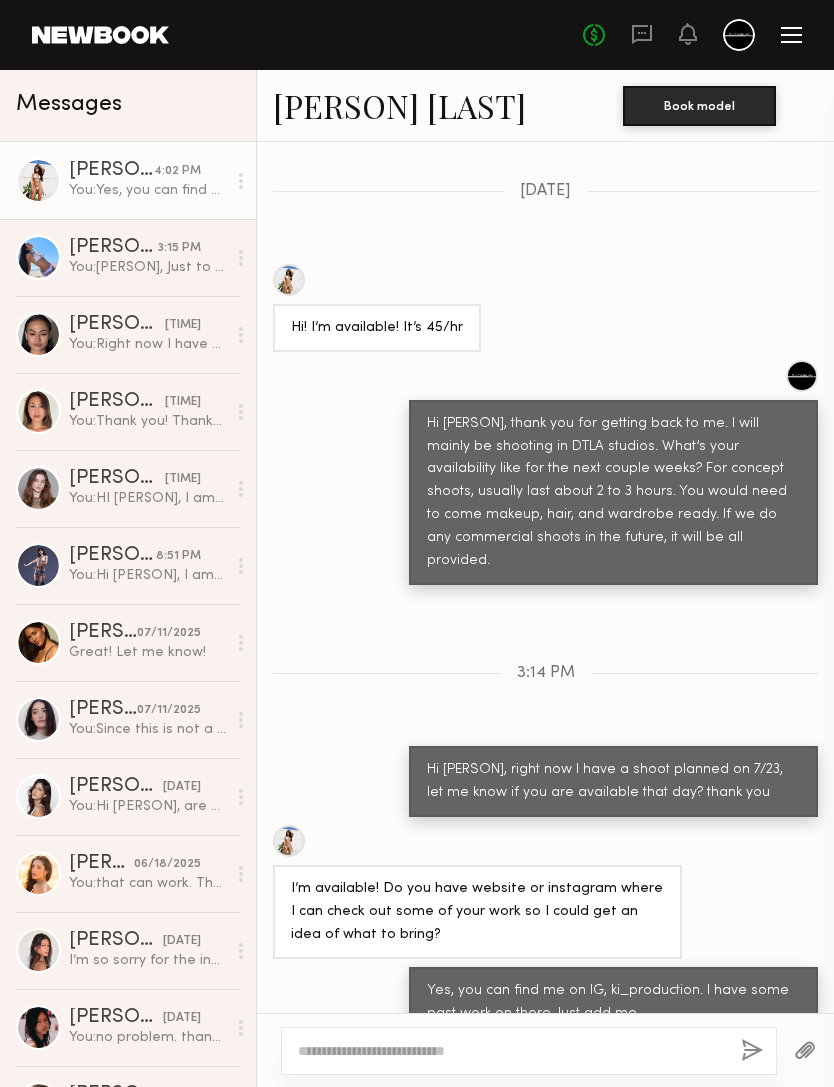 click on "You:  Soriya, Just to follow up. I have a shoot planned on 7/23 in DTLA. Let me know if you are available, and your rate.  thank you." 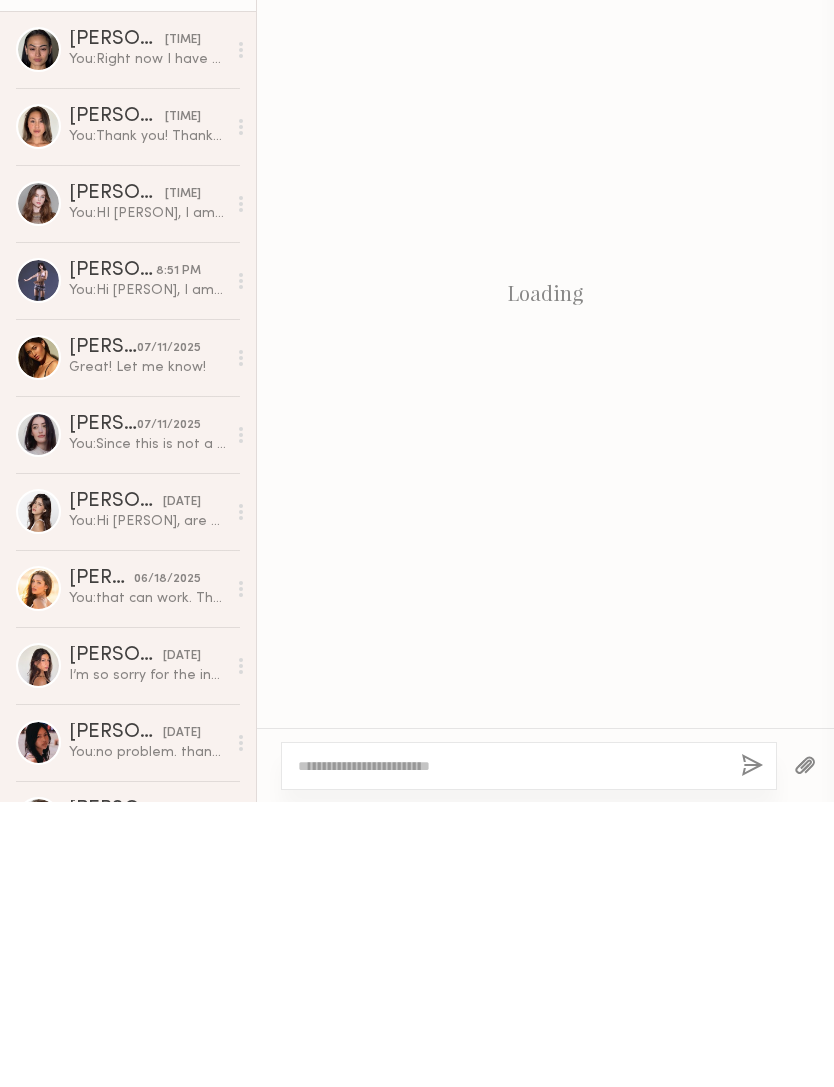 scroll, scrollTop: 461, scrollLeft: 0, axis: vertical 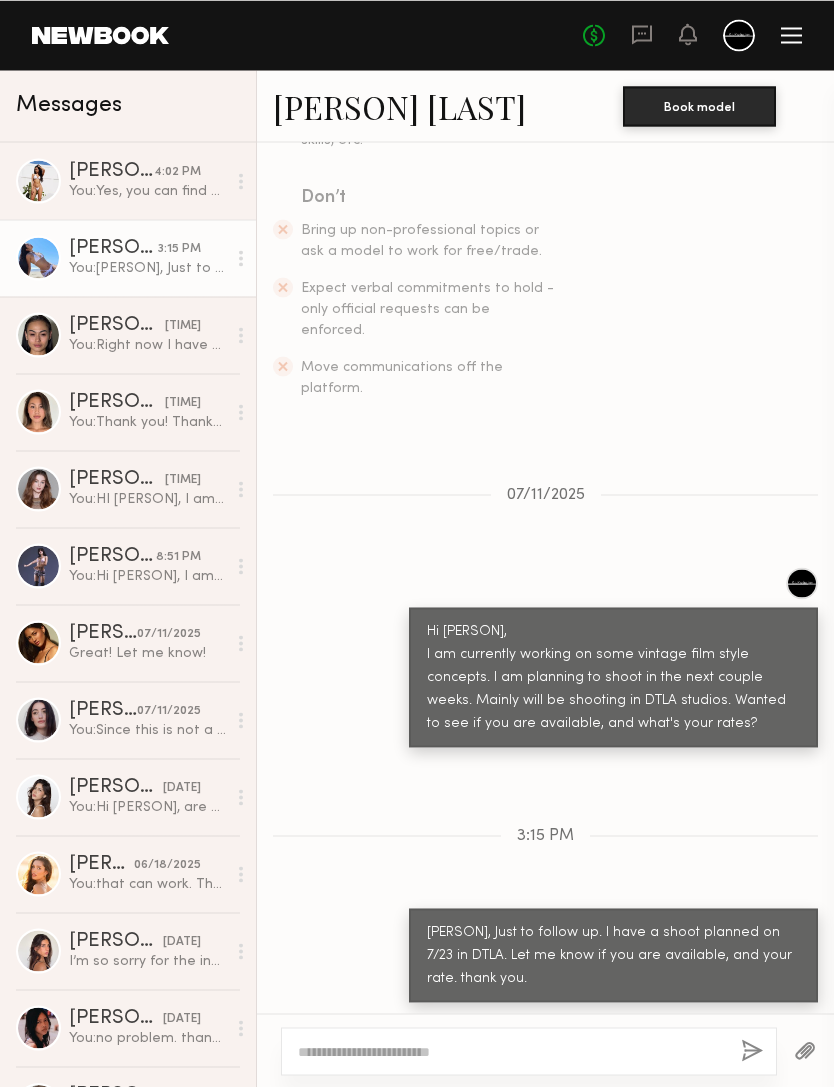click on "[TIME]" 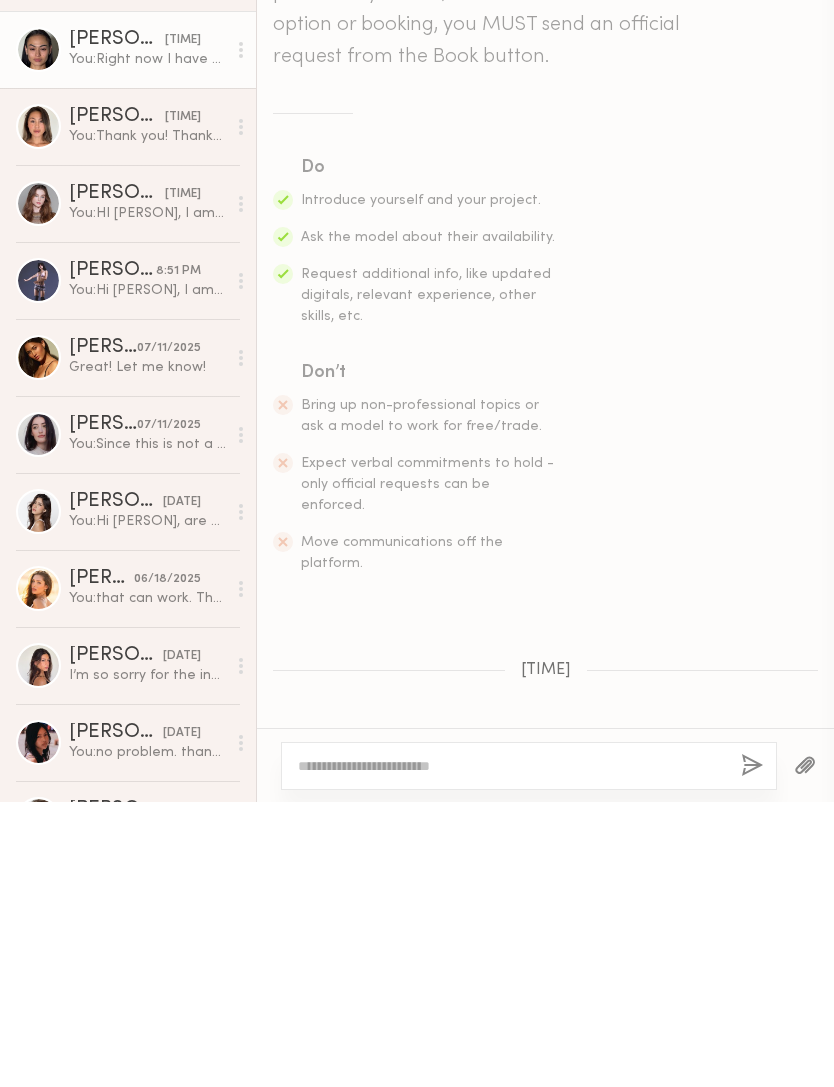 scroll, scrollTop: 783, scrollLeft: 0, axis: vertical 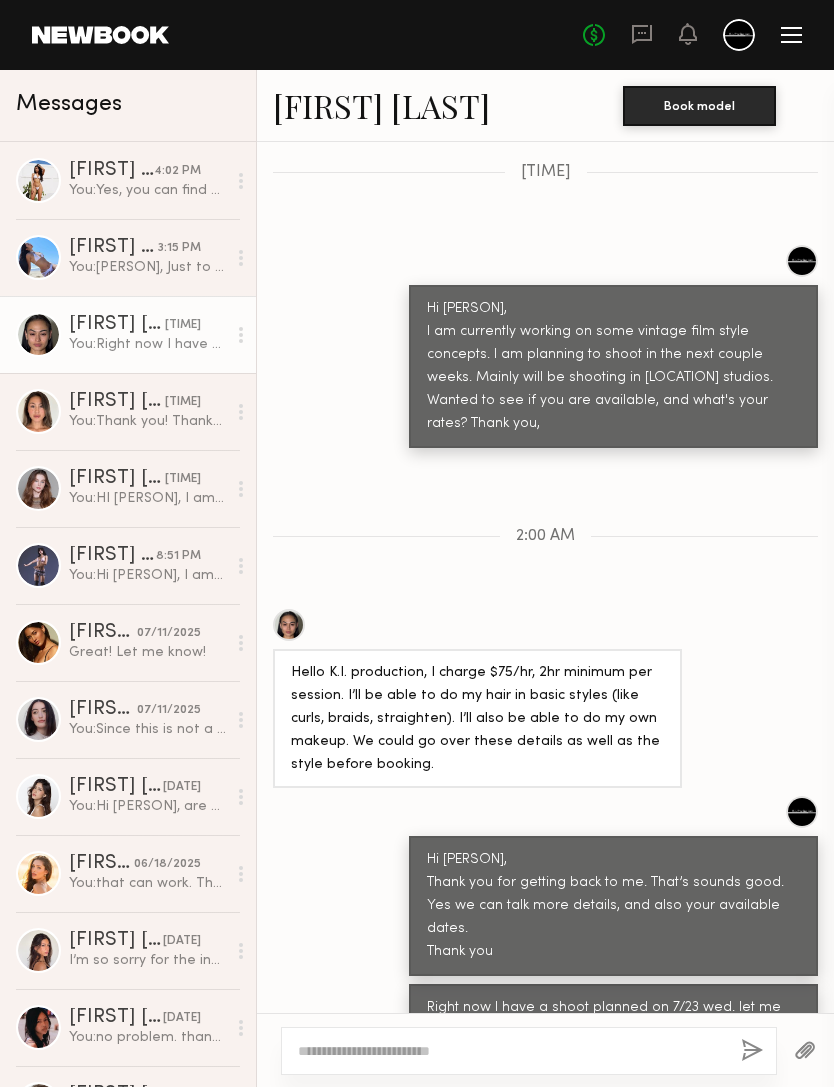 click on "You: Yes, you can find me on IG, ki_production. I have some past work on there. Just add me." 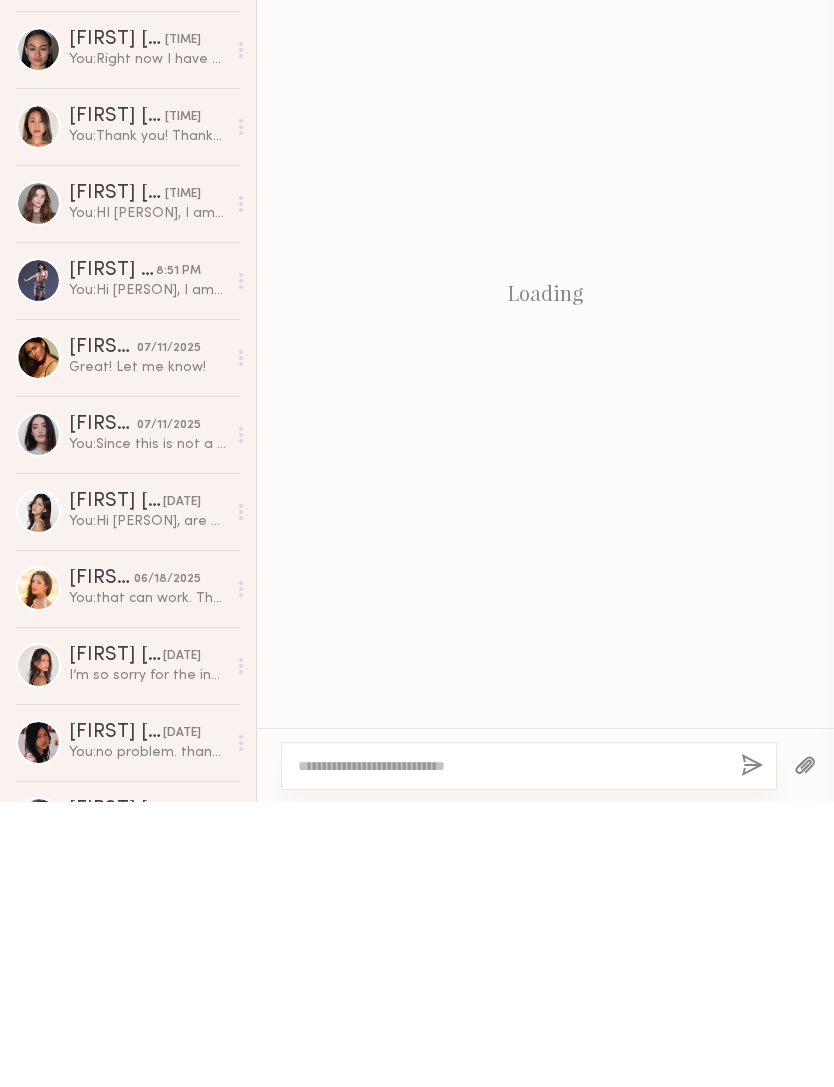 scroll, scrollTop: 1174, scrollLeft: 0, axis: vertical 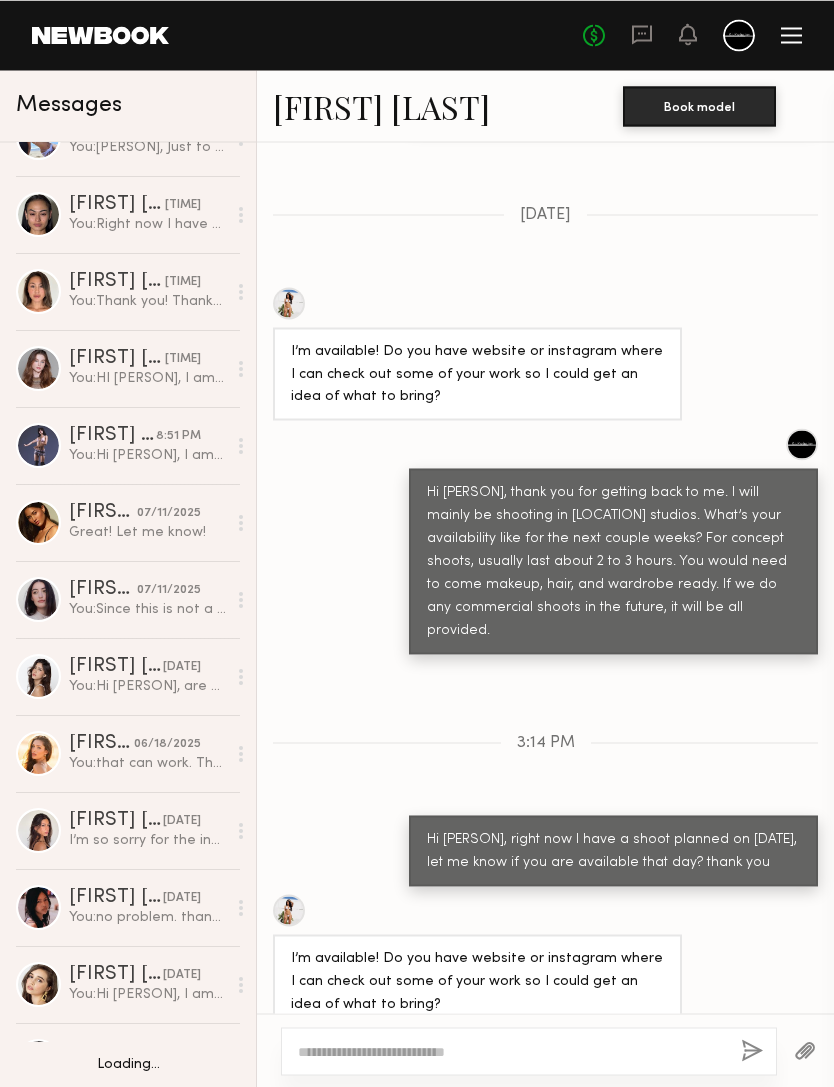 click on "You: Thank you! Thanks so nice of you. Was it you that added me on IG?" 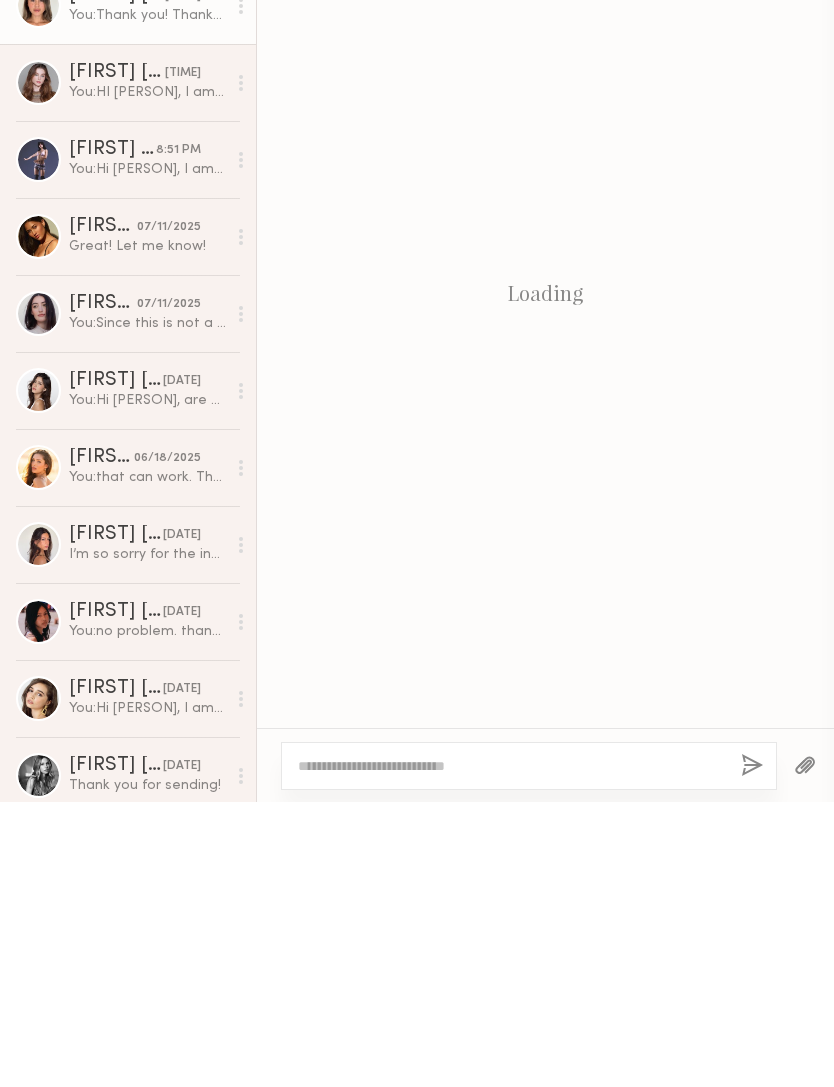 scroll, scrollTop: 2125, scrollLeft: 0, axis: vertical 